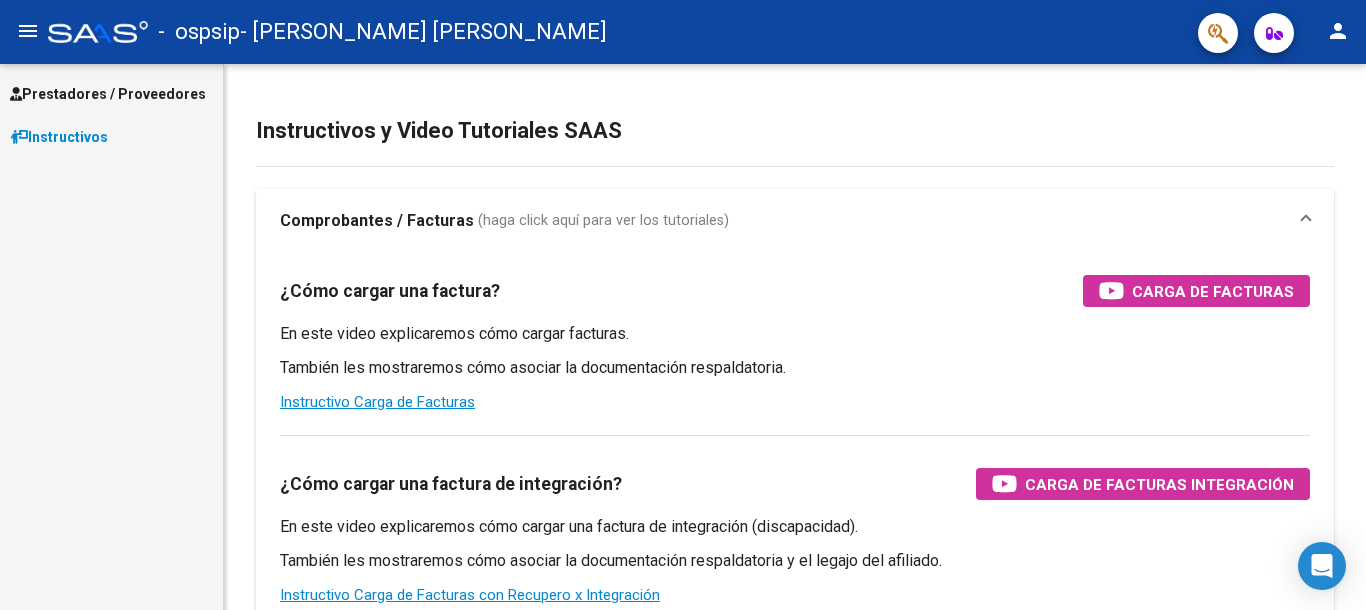 scroll, scrollTop: 0, scrollLeft: 0, axis: both 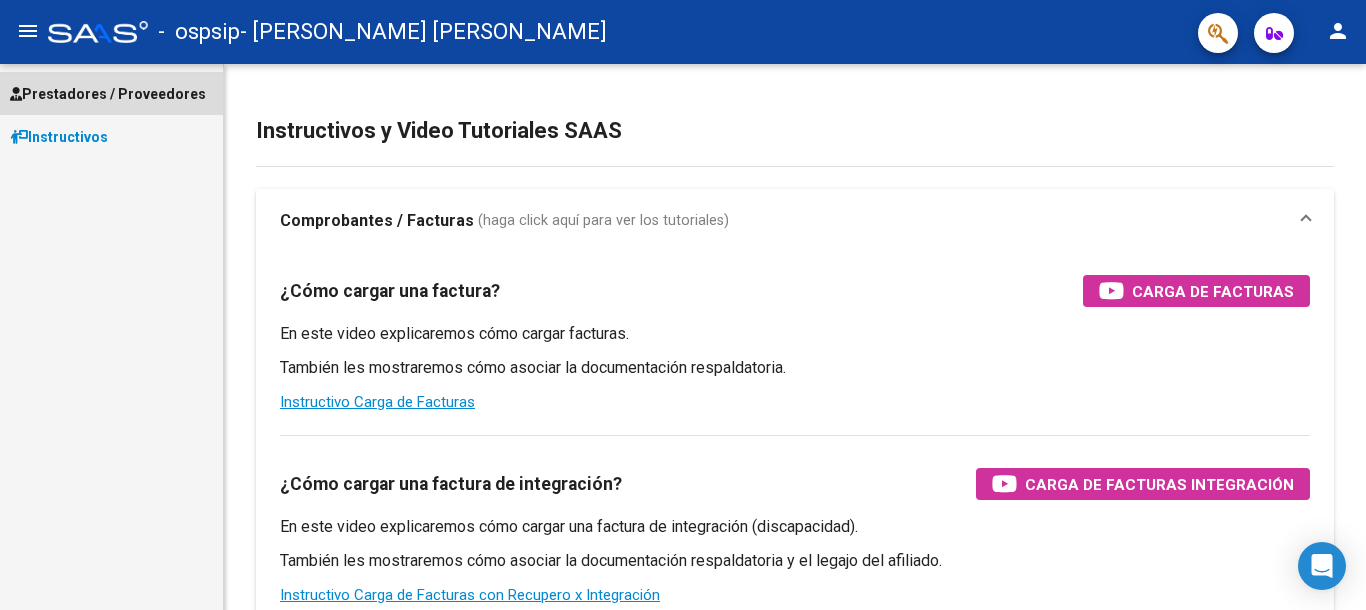 click on "Prestadores / Proveedores" at bounding box center [108, 94] 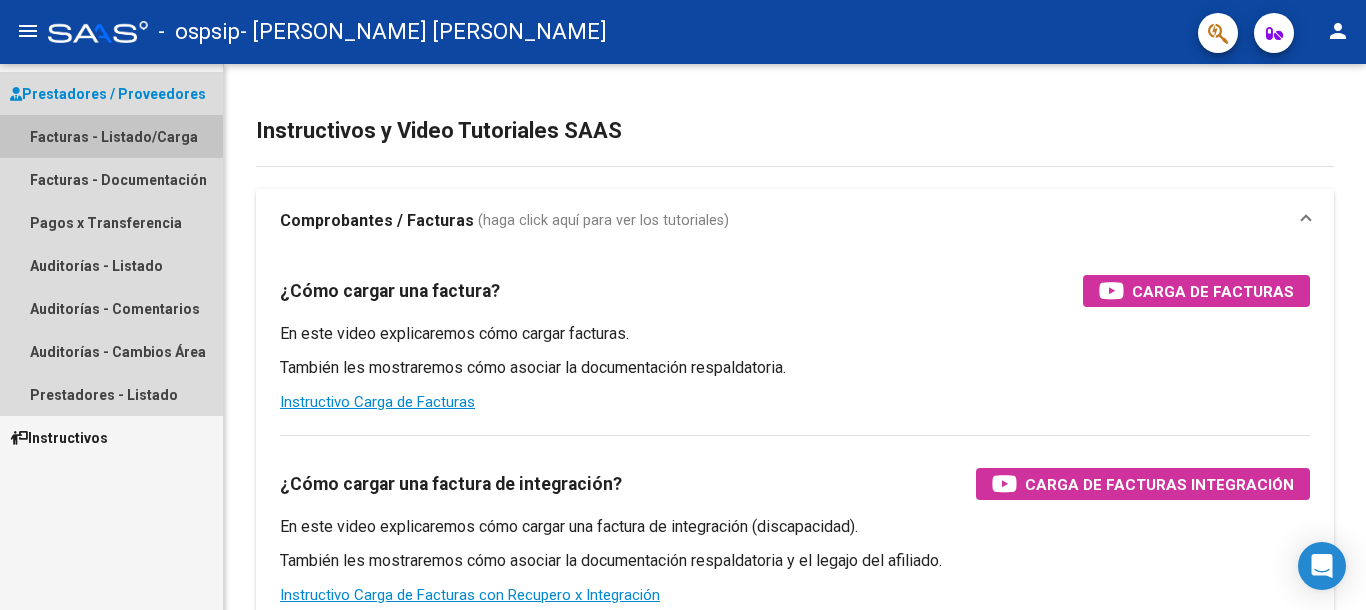 click on "Facturas - Listado/Carga" at bounding box center (111, 136) 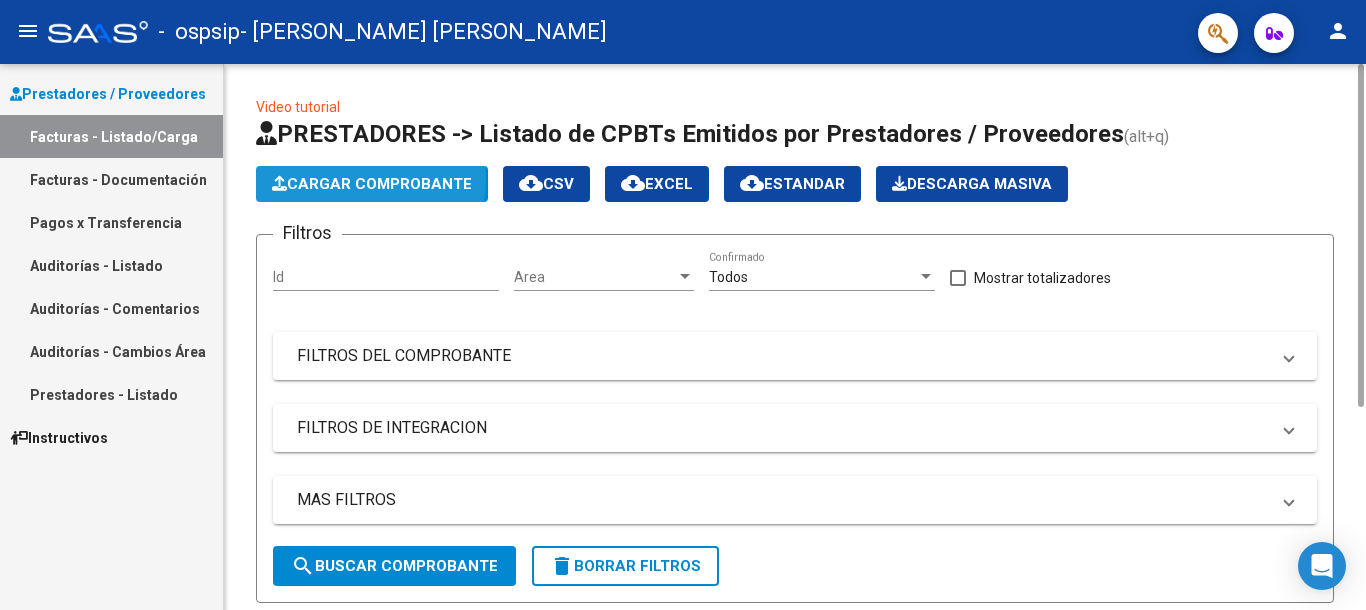 click on "Cargar Comprobante" 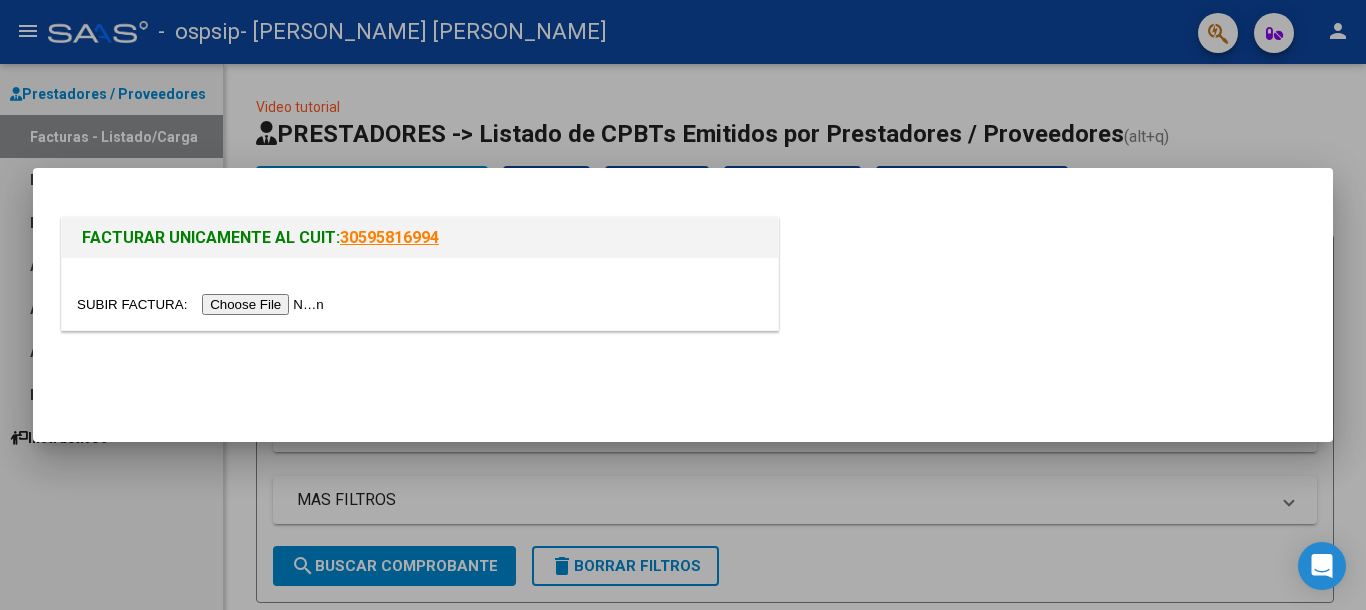click at bounding box center (420, 294) 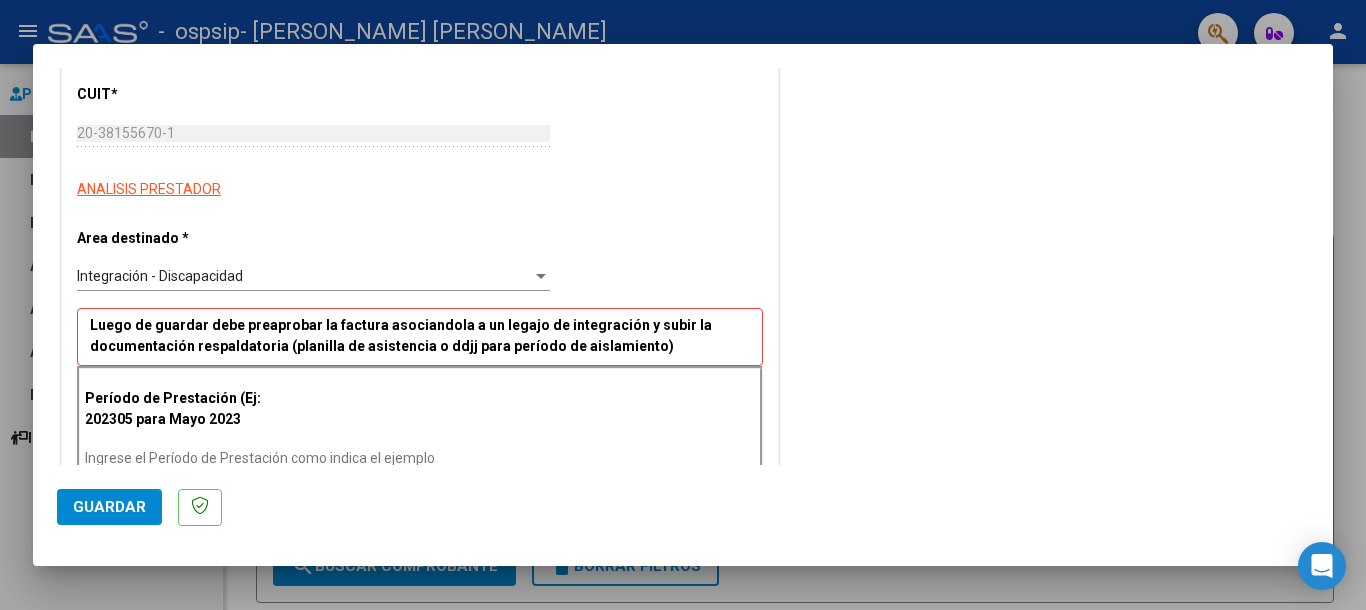 scroll, scrollTop: 306, scrollLeft: 0, axis: vertical 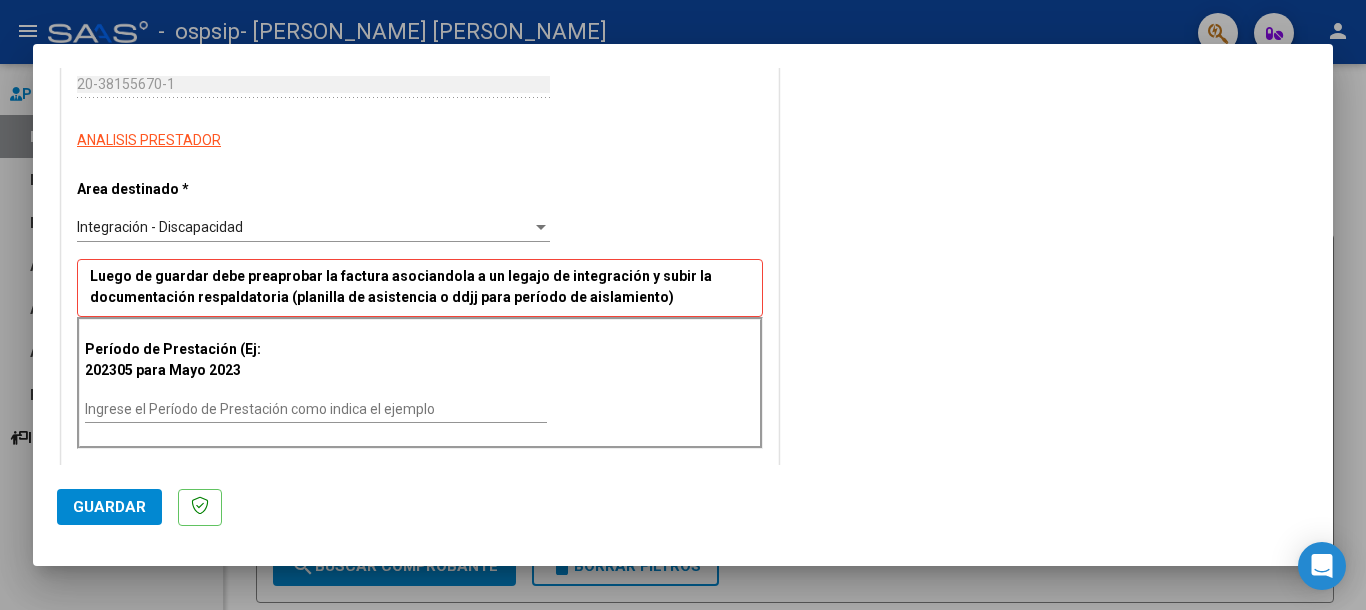 click on "Ingrese el Período de Prestación como indica el ejemplo" at bounding box center [316, 409] 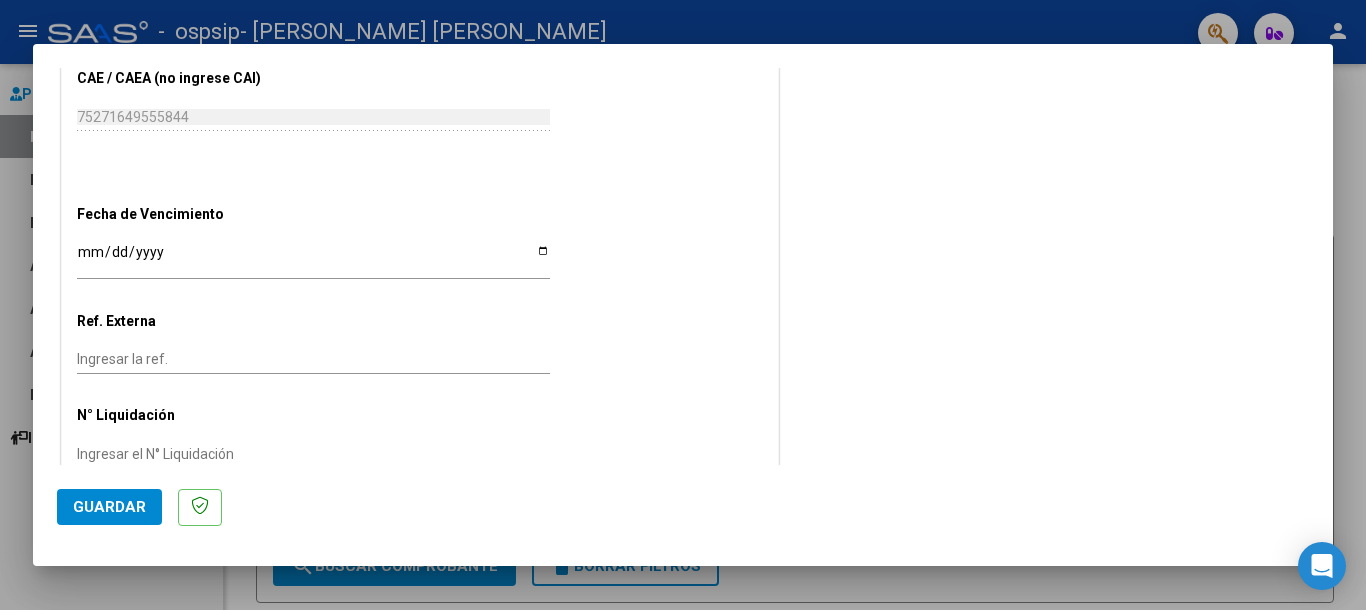 scroll, scrollTop: 1203, scrollLeft: 0, axis: vertical 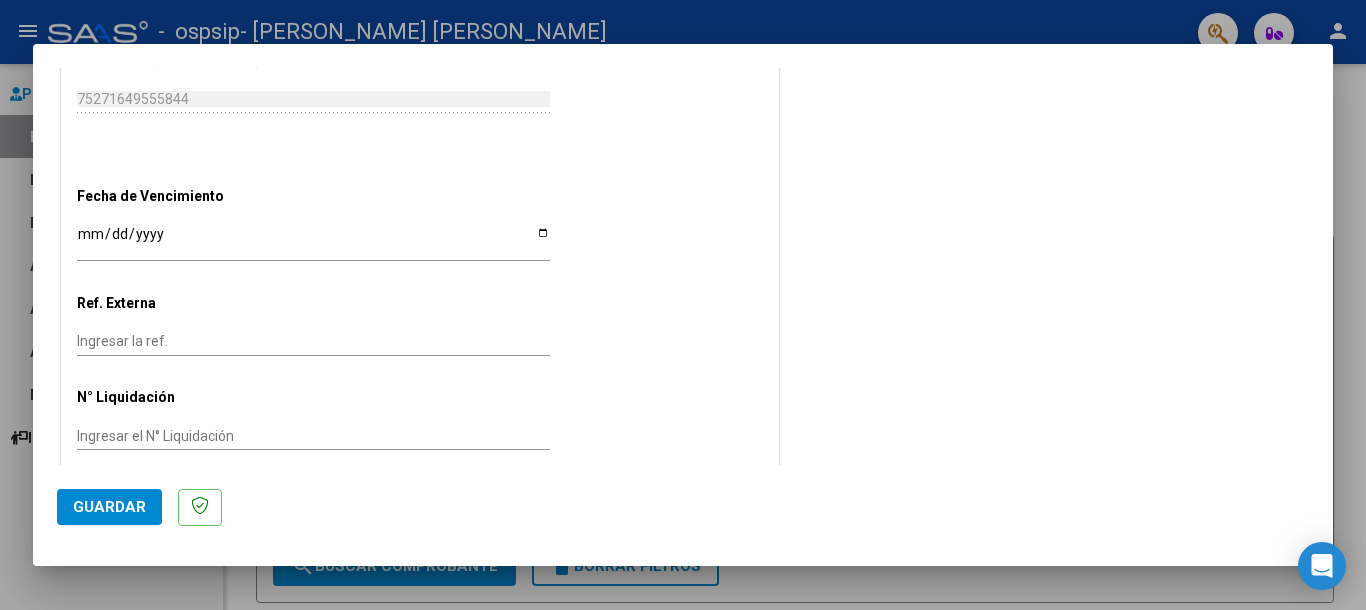 type on "202506" 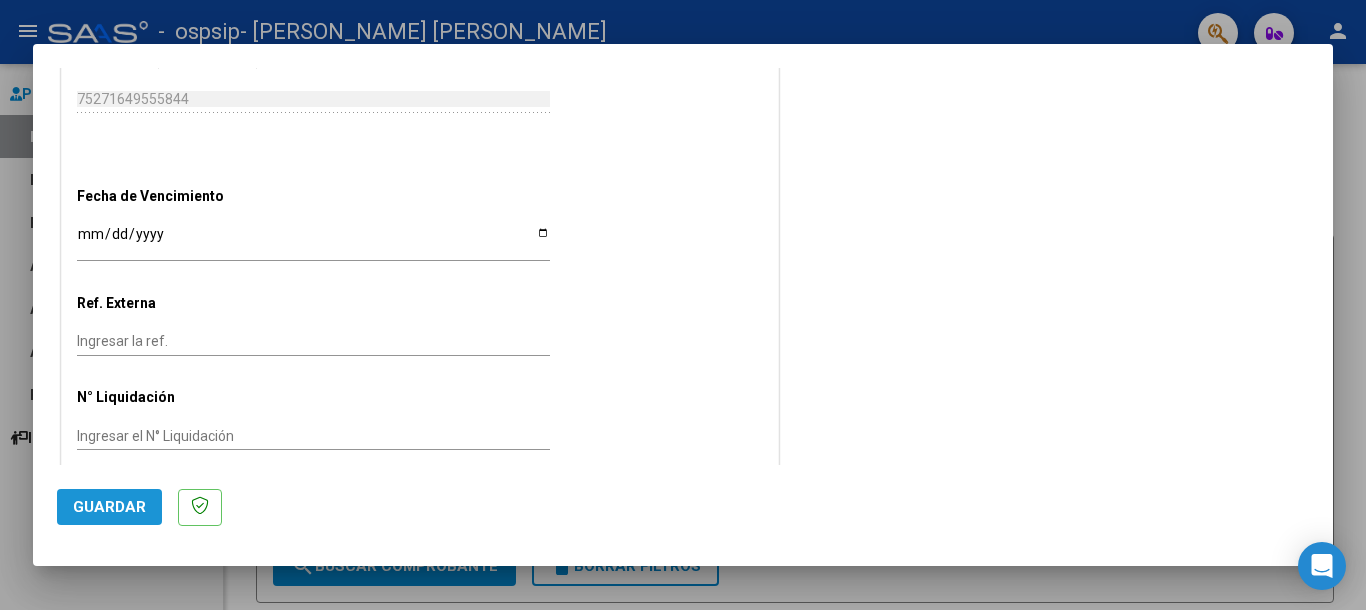 click on "Guardar" 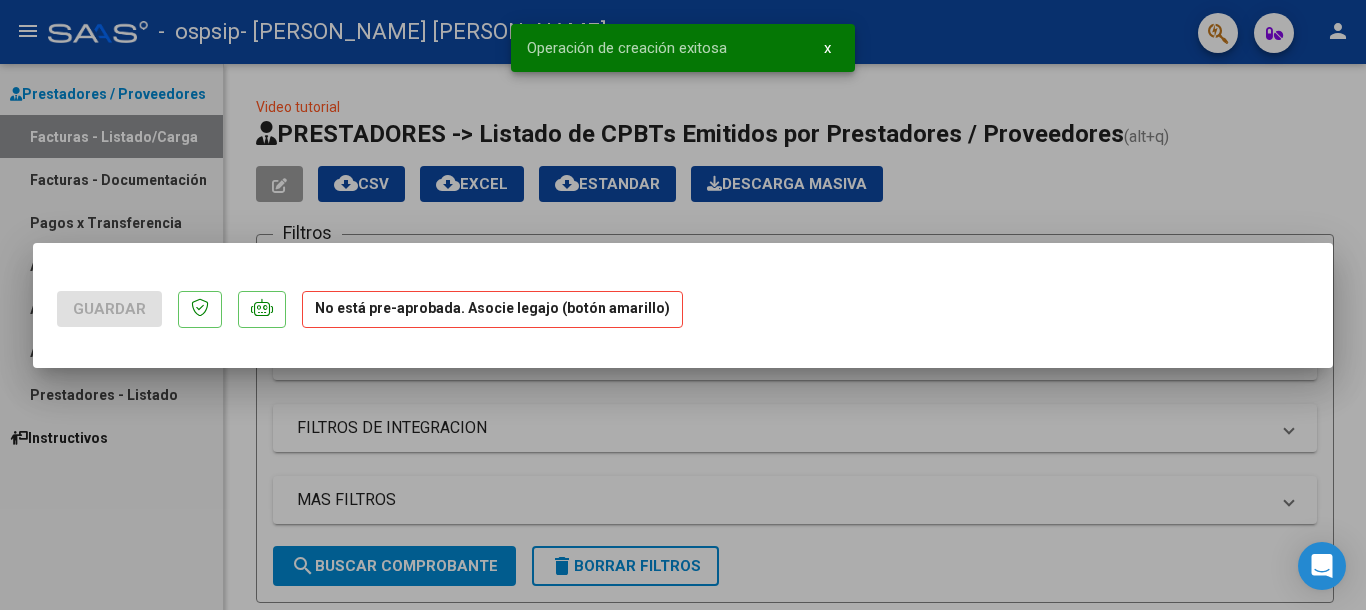 scroll, scrollTop: 0, scrollLeft: 0, axis: both 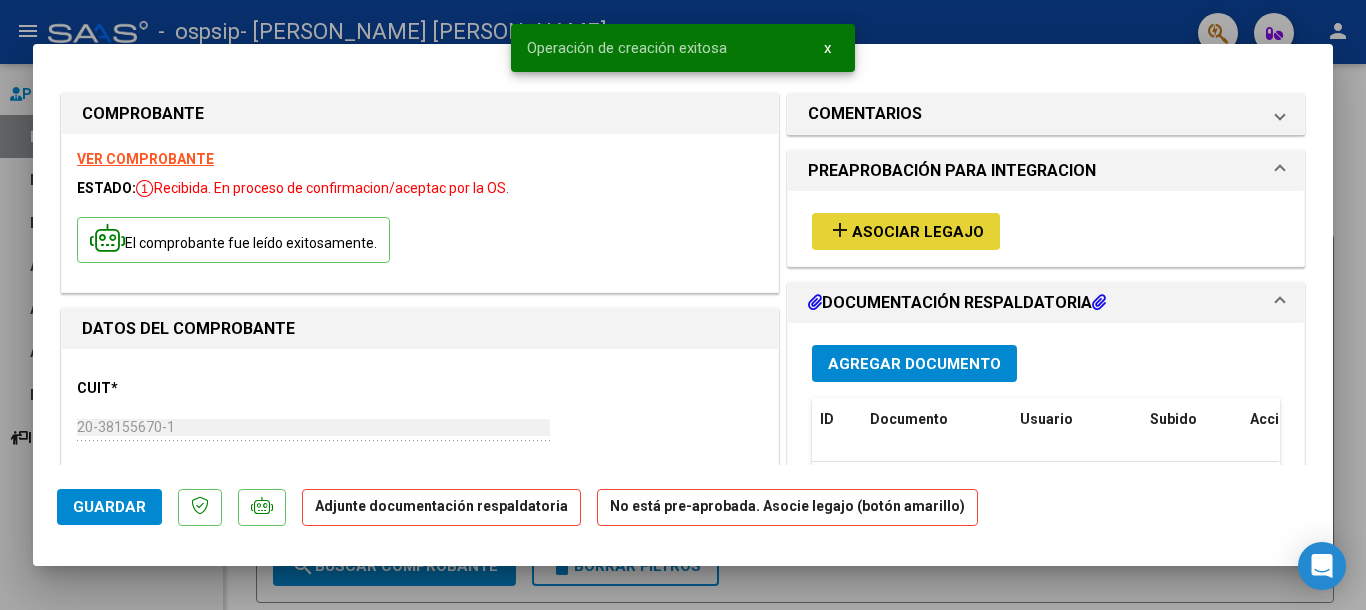 click on "Asociar Legajo" at bounding box center (918, 232) 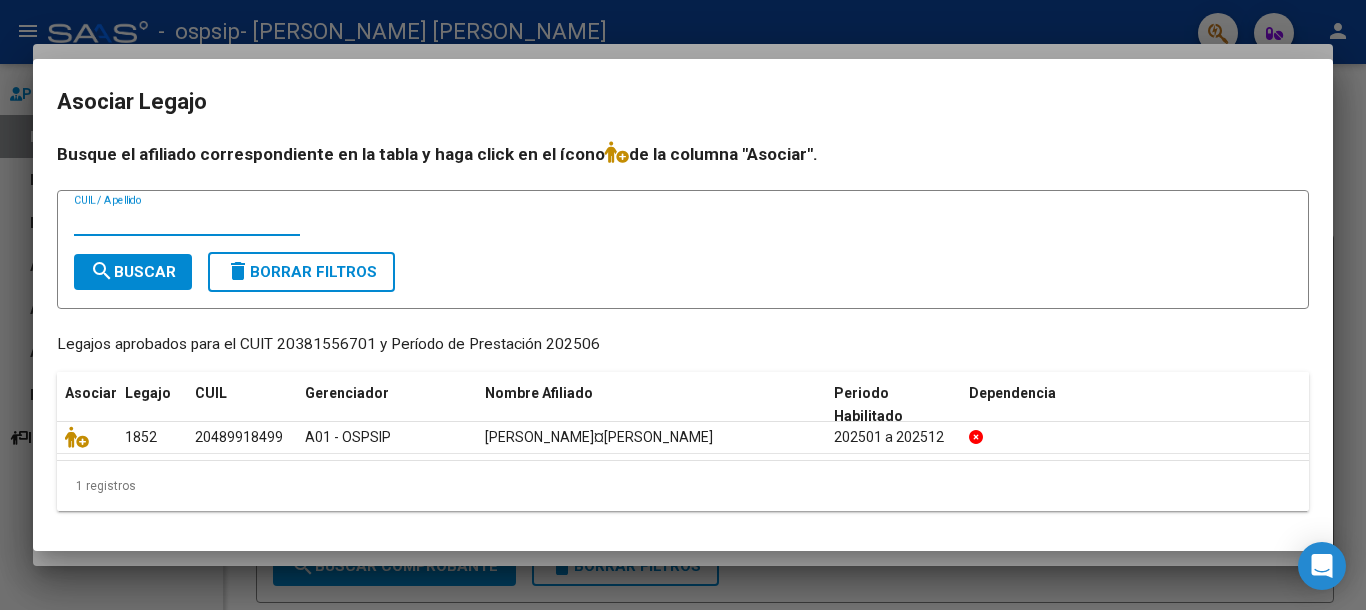 click at bounding box center [683, 305] 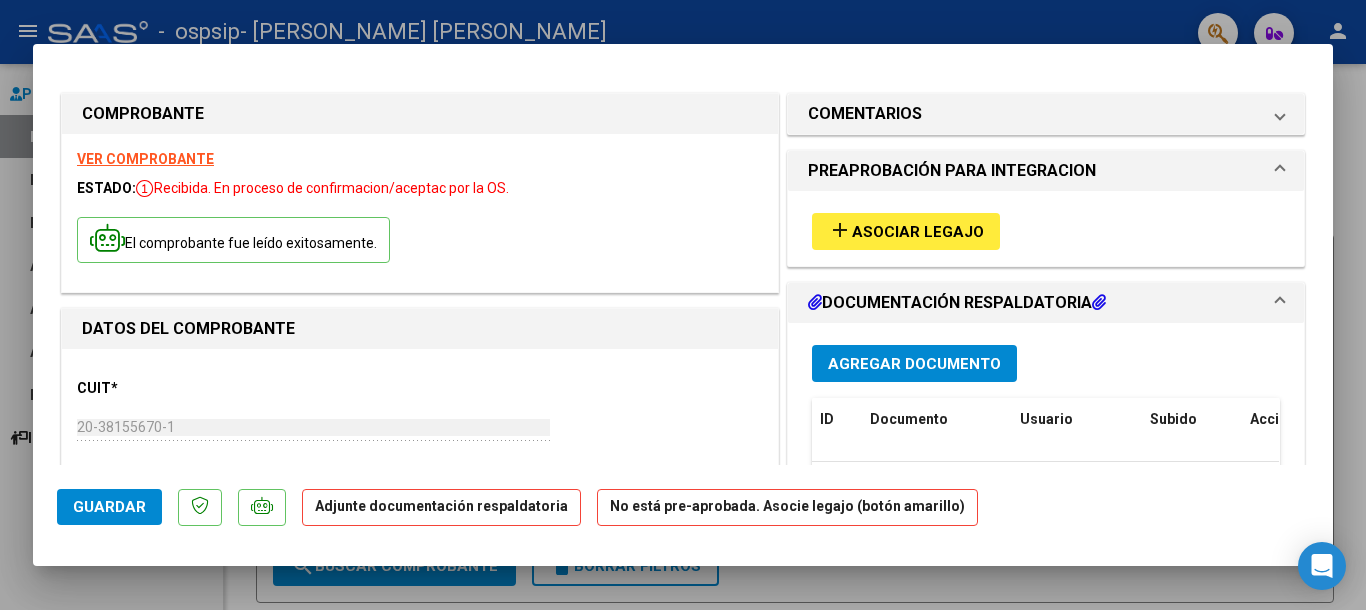 click on "Agregar Documento" at bounding box center [914, 364] 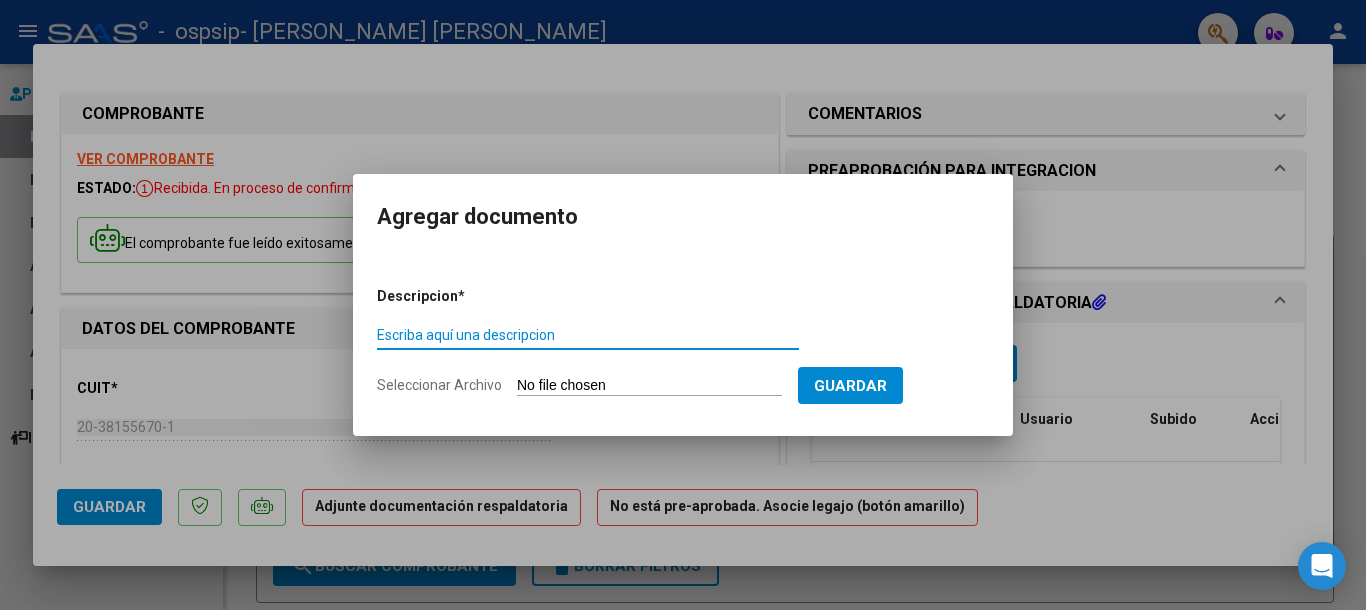 click on "Seleccionar Archivo" at bounding box center (649, 386) 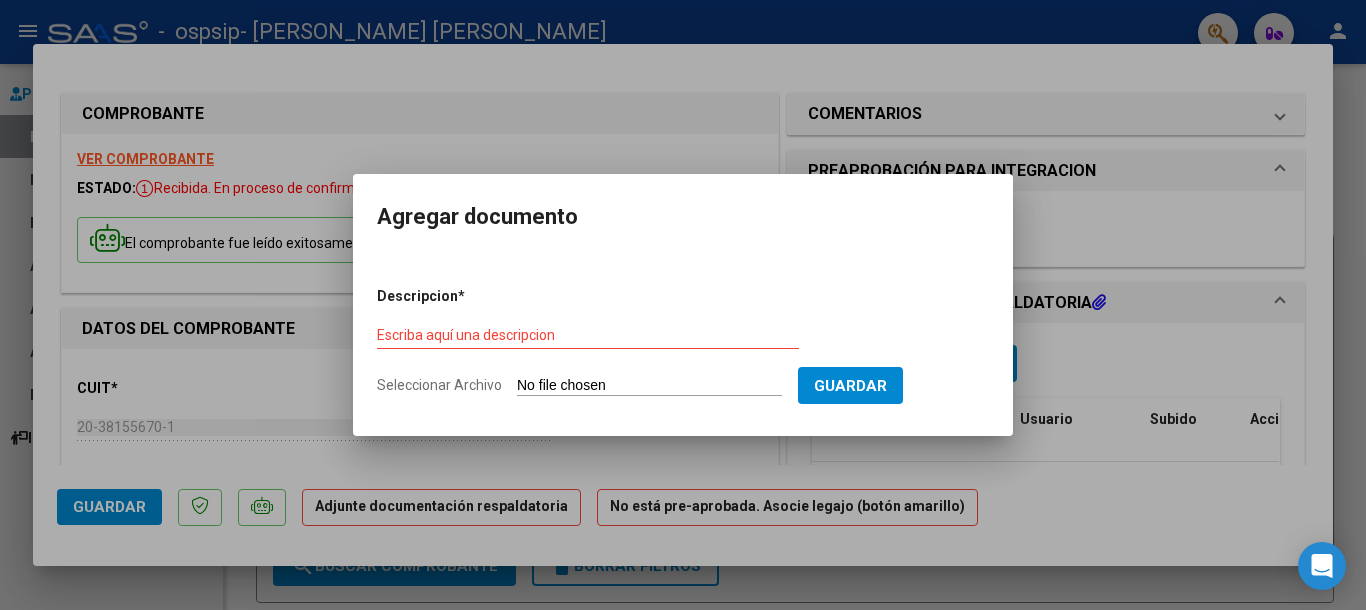 type on "C:\fakepath\cae [PERSON_NAME]-3.pdf" 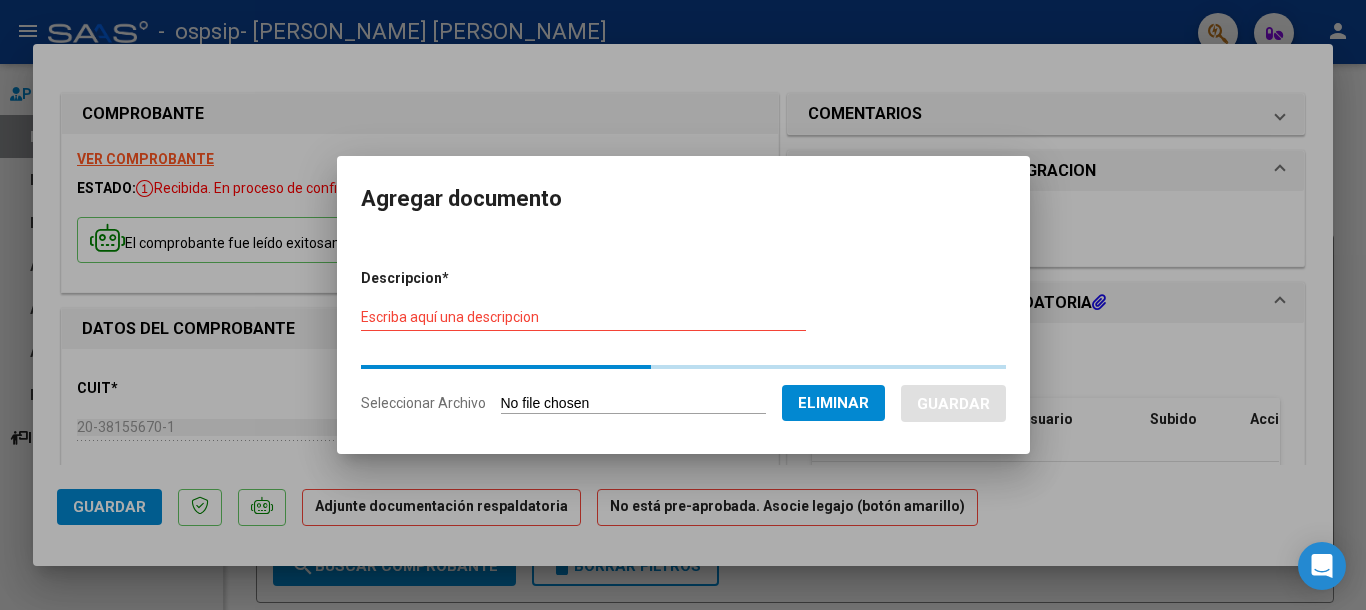 click on "Escriba aquí una descripcion" at bounding box center (583, 317) 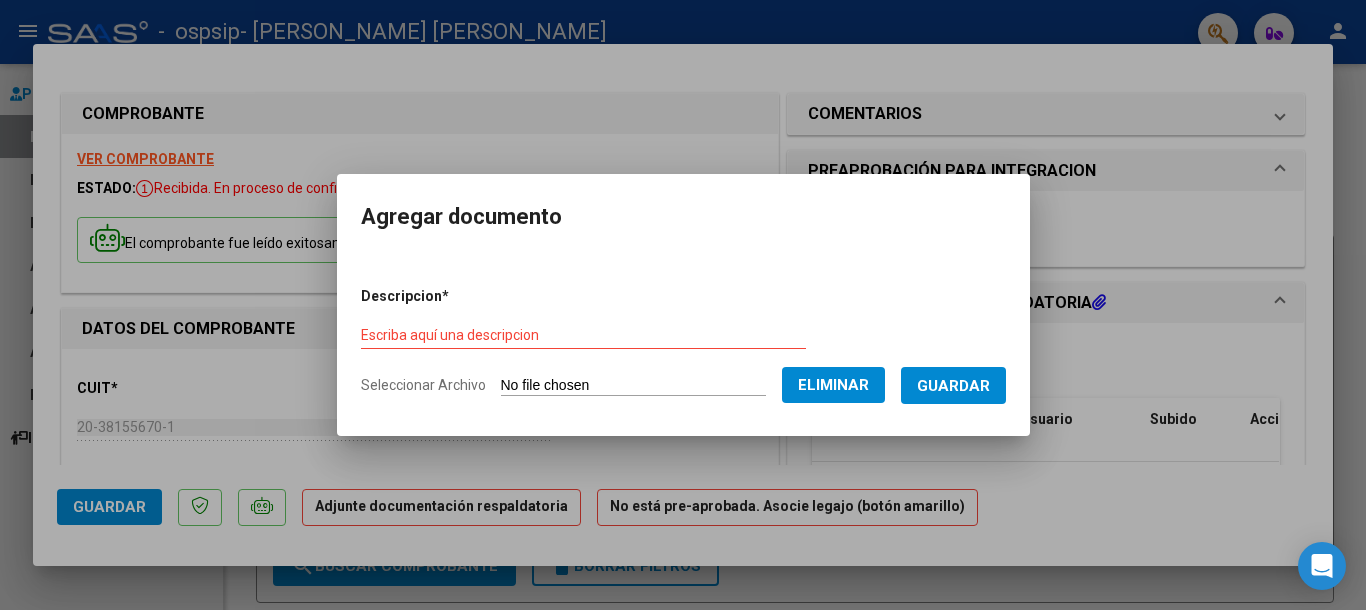 click on "Descripcion  *   Escriba aquí una descripcion  Seleccionar Archivo Eliminar Guardar" at bounding box center [683, 341] 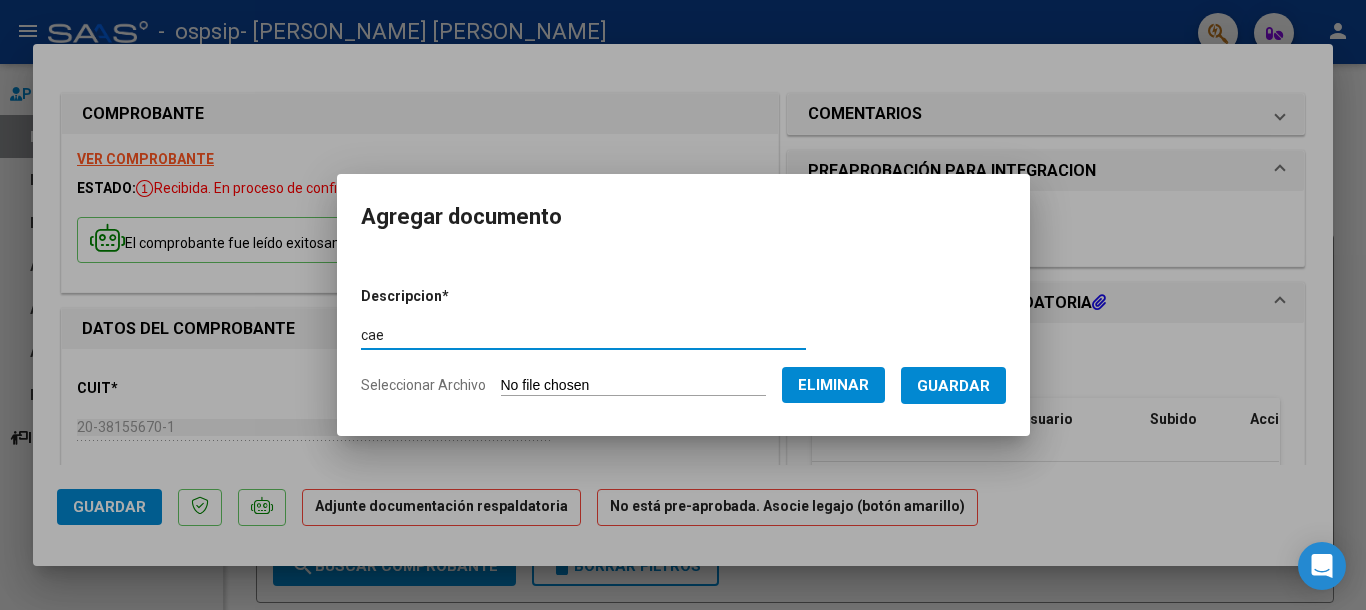 type on "cae" 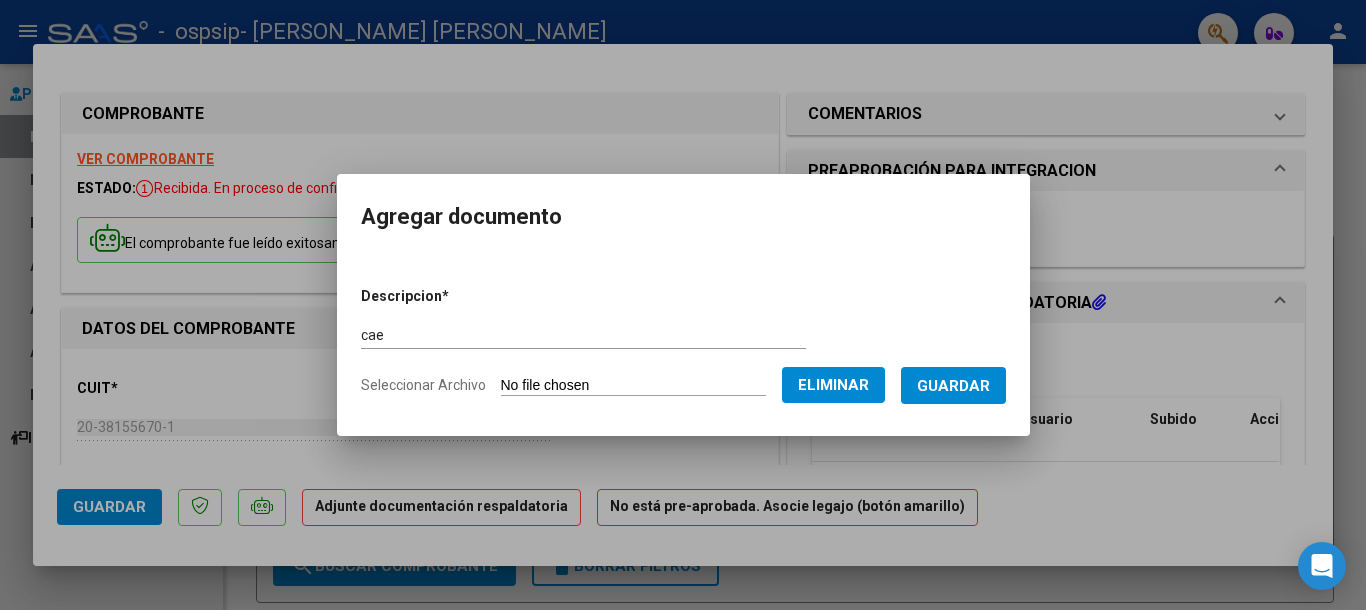 click on "Descripcion  *   cae Escriba aquí una descripcion  Seleccionar Archivo Eliminar Guardar" at bounding box center [683, 341] 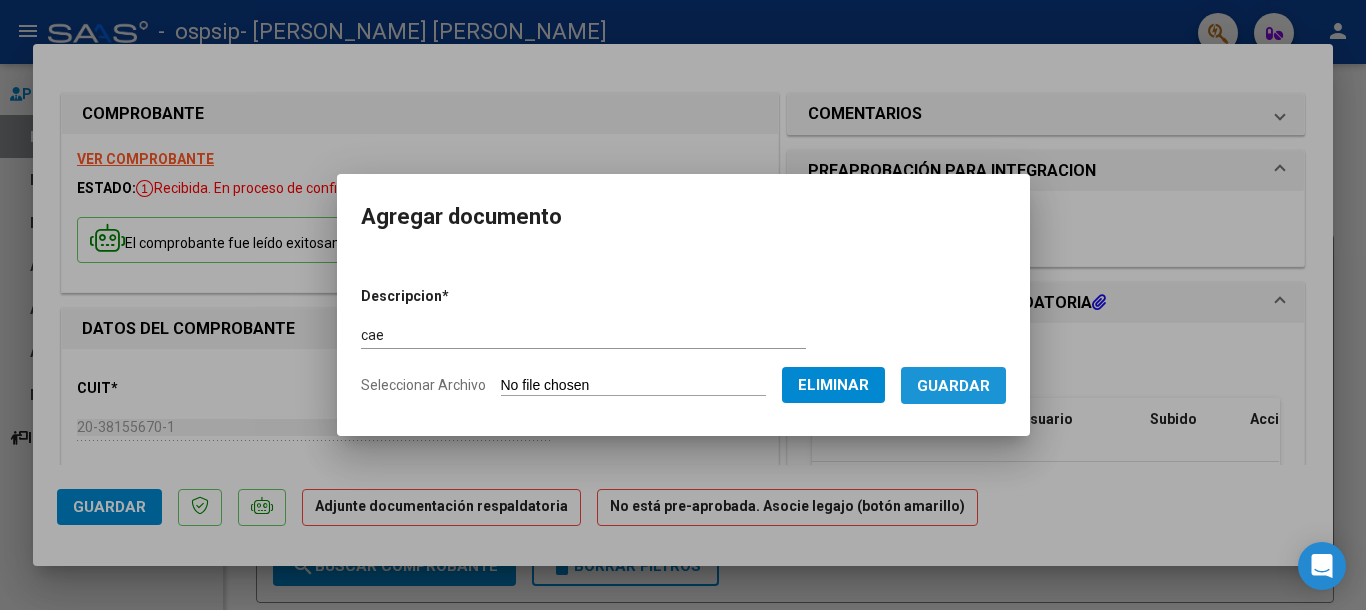 click on "Guardar" at bounding box center [953, 386] 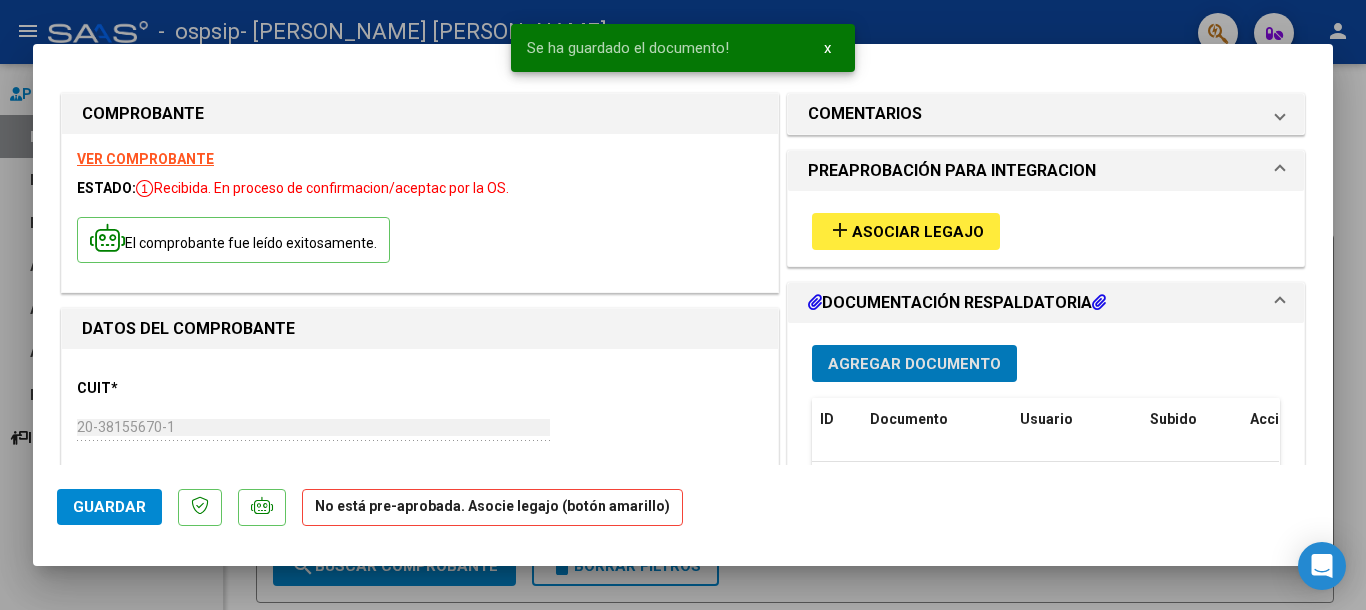 click on "Agregar Documento" at bounding box center (914, 364) 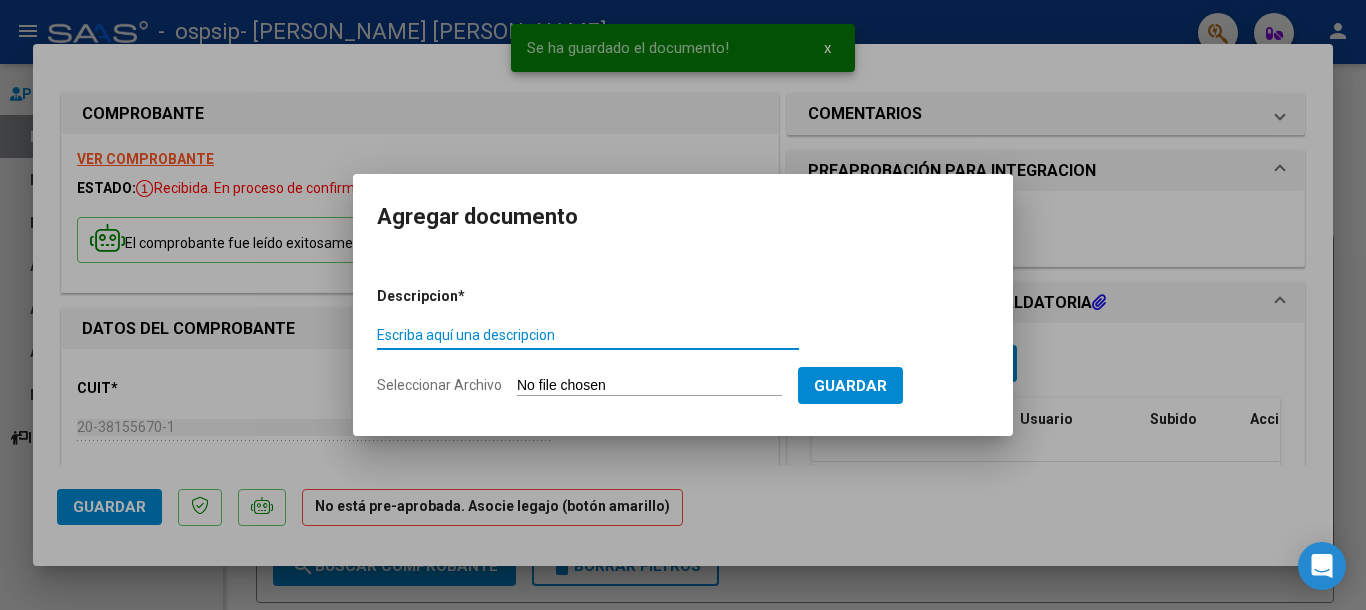 click on "Seleccionar Archivo" at bounding box center (649, 386) 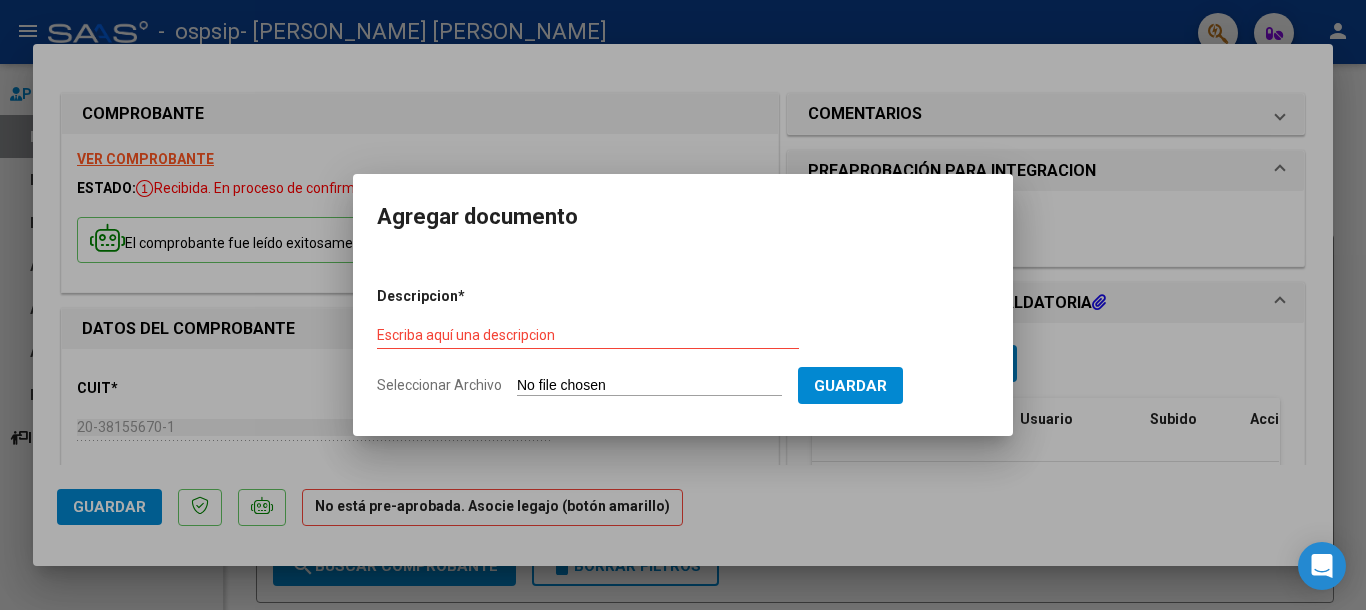 type on "C:\fakepath\asistencia rios junio.pdf" 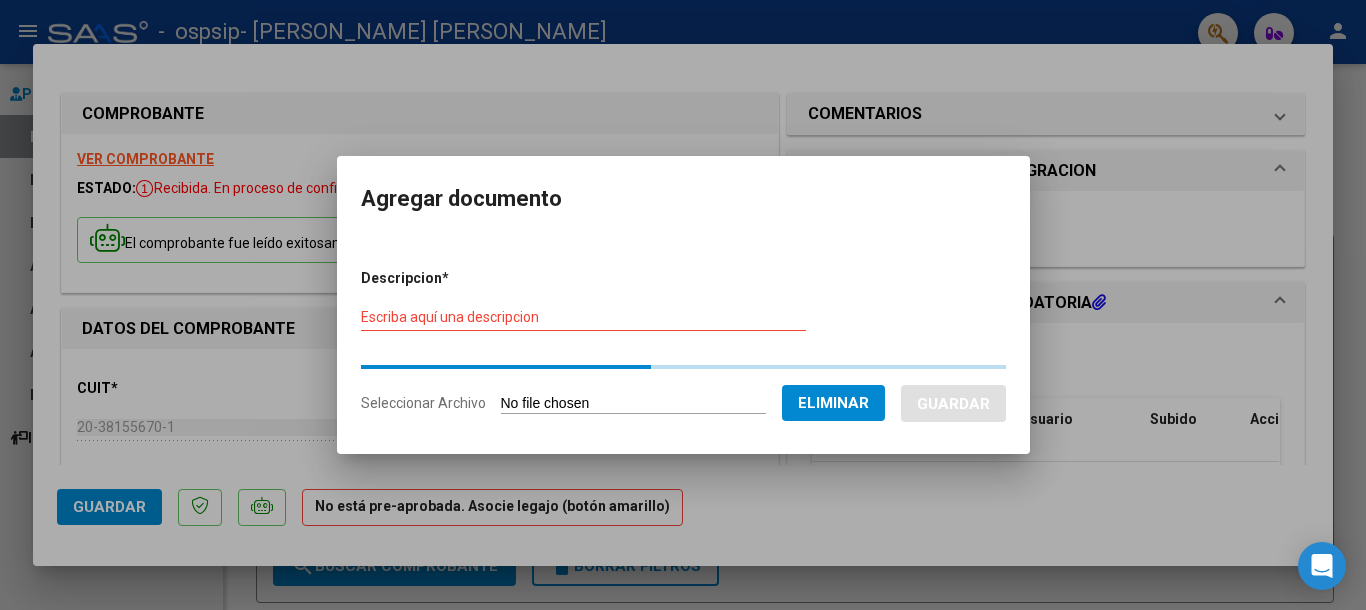click on "Escriba aquí una descripcion" at bounding box center [583, 317] 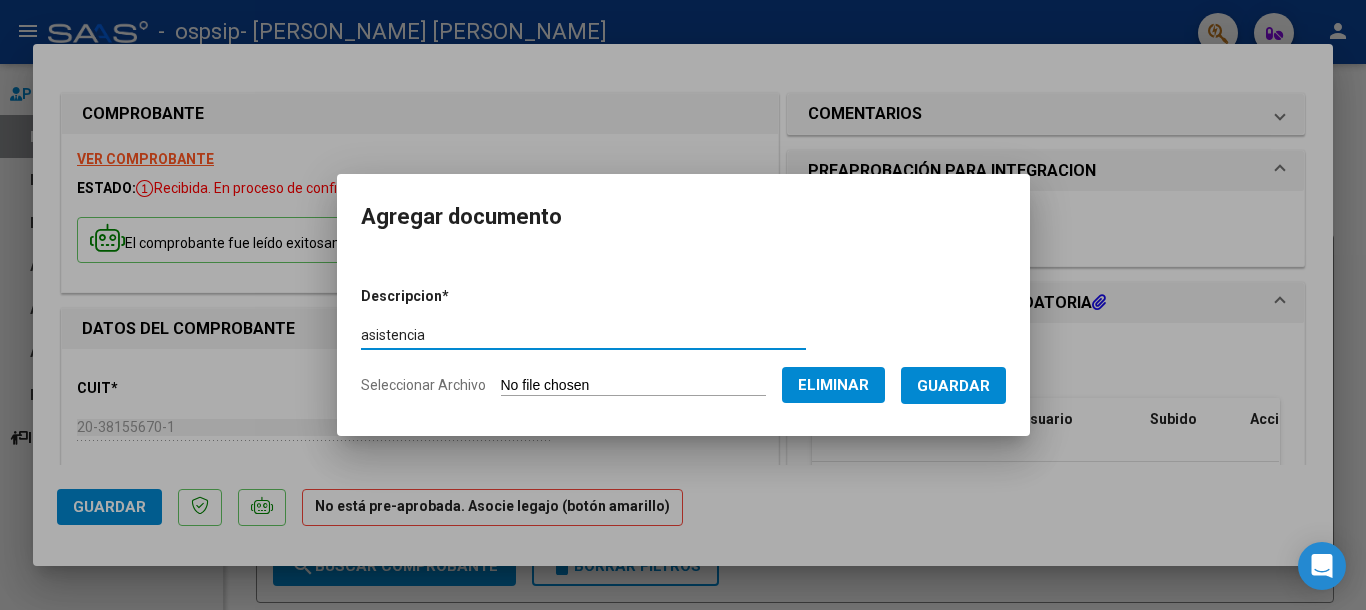 type on "asistencia" 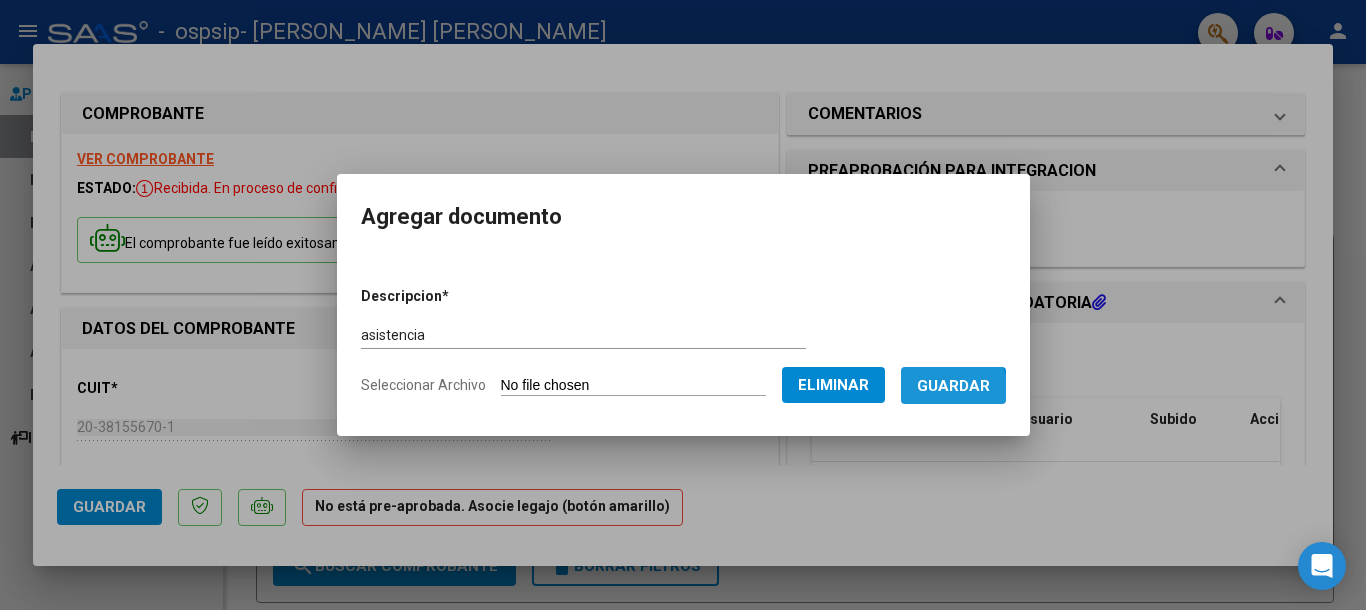 click on "Guardar" at bounding box center (953, 385) 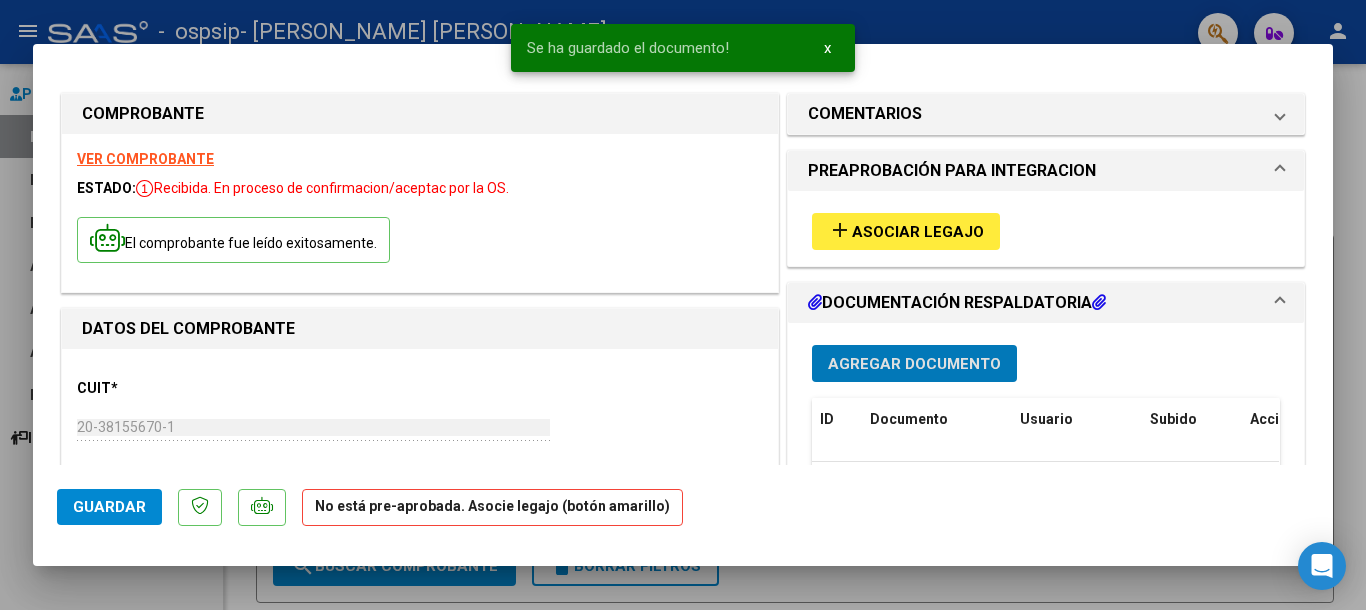 scroll, scrollTop: 612, scrollLeft: 0, axis: vertical 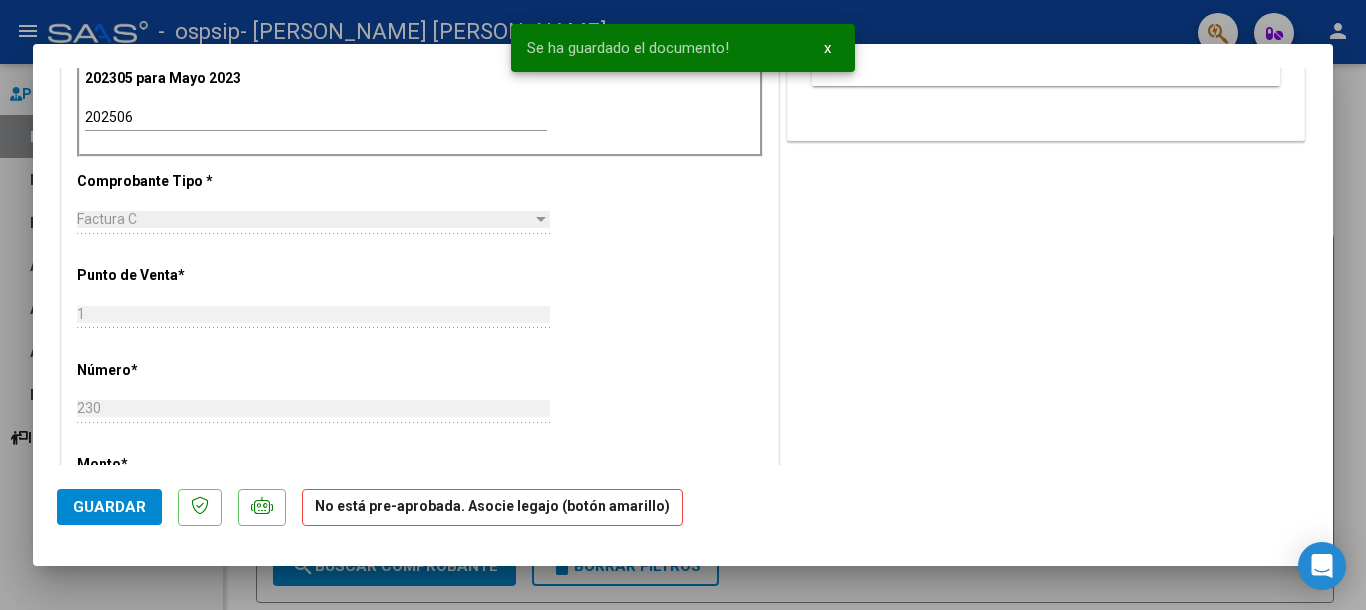 click on "Guardar" 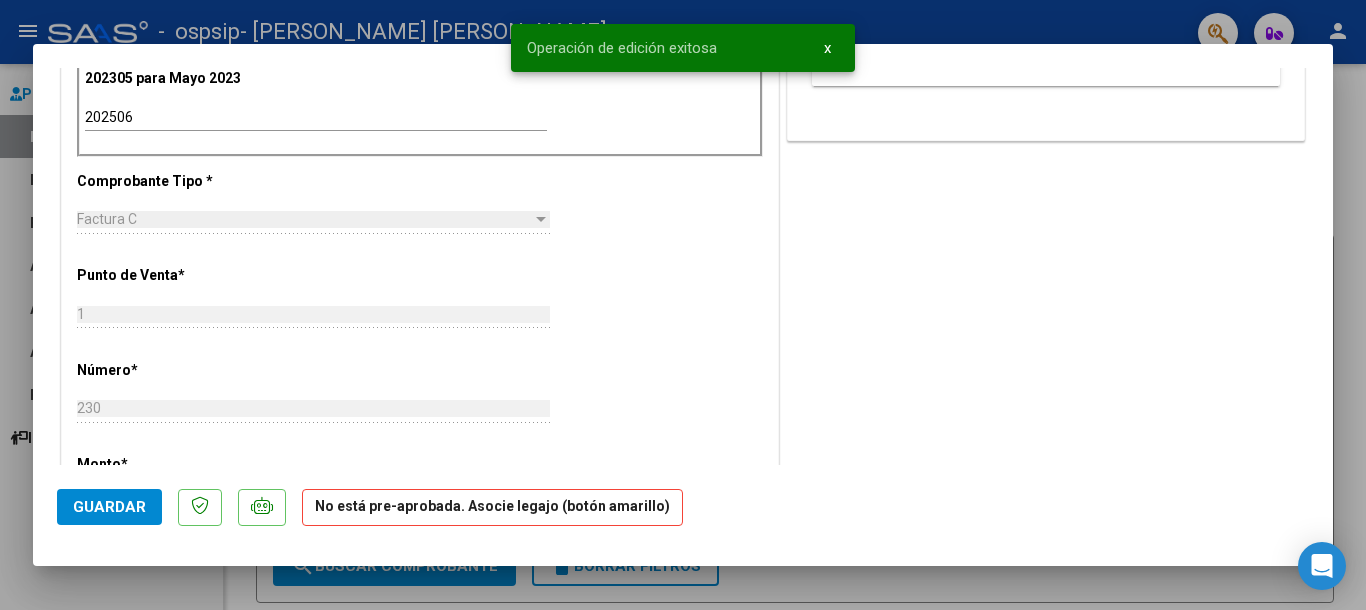 scroll, scrollTop: 1217, scrollLeft: 0, axis: vertical 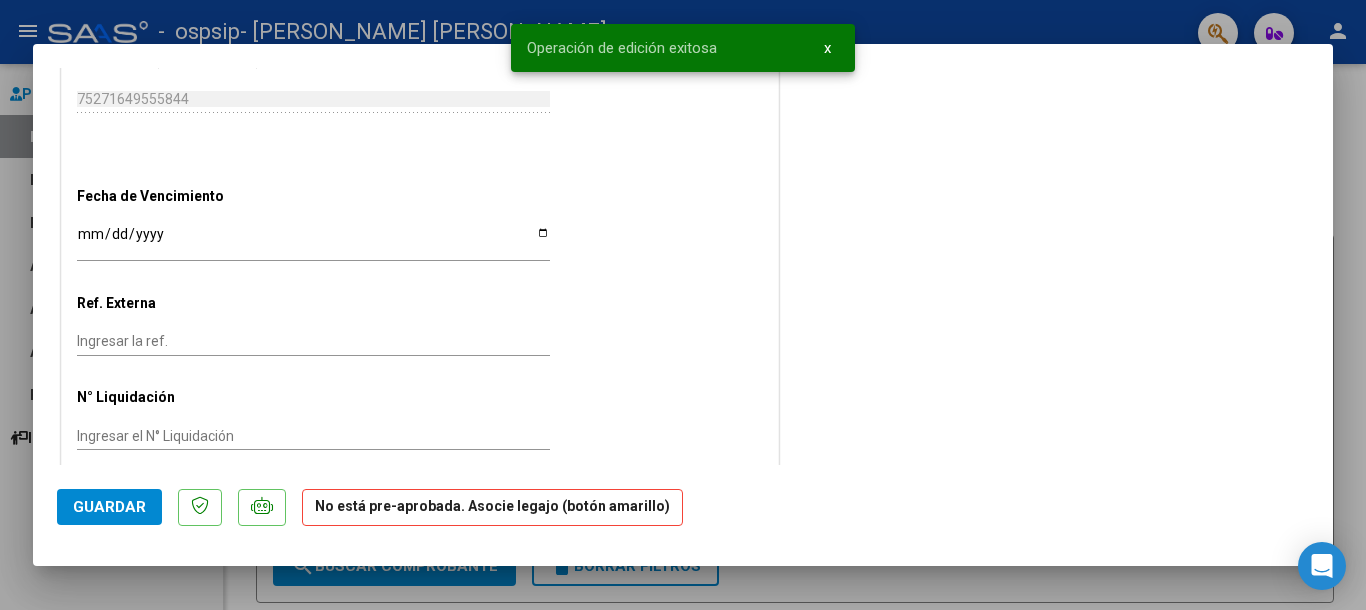 click at bounding box center [683, 305] 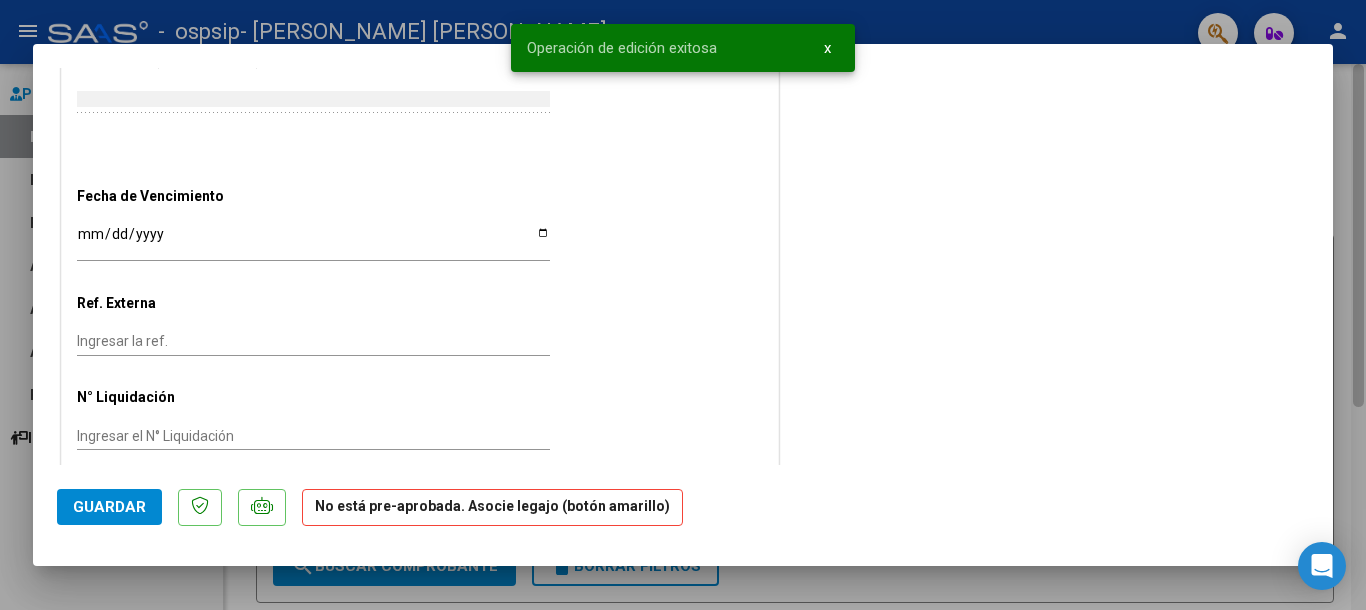 scroll, scrollTop: 0, scrollLeft: 0, axis: both 